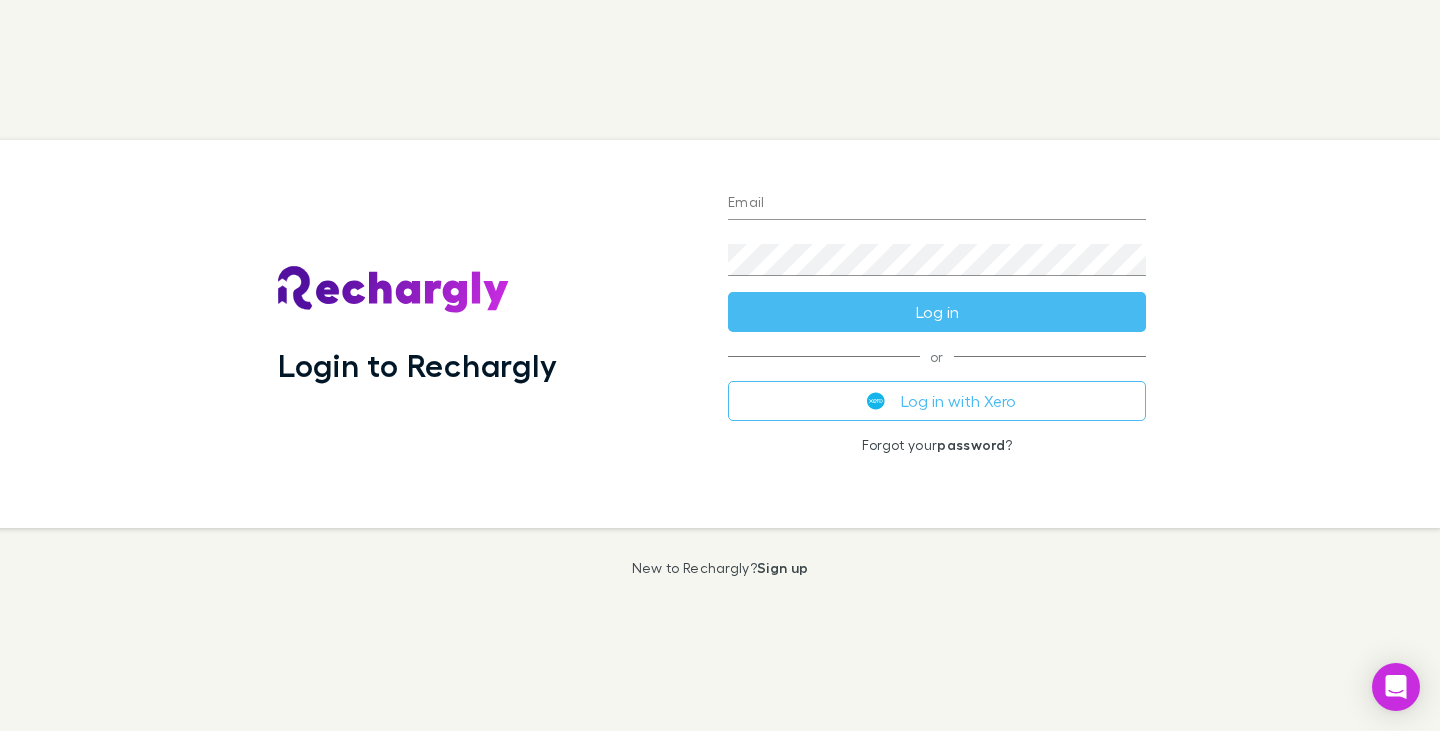 scroll, scrollTop: 0, scrollLeft: 0, axis: both 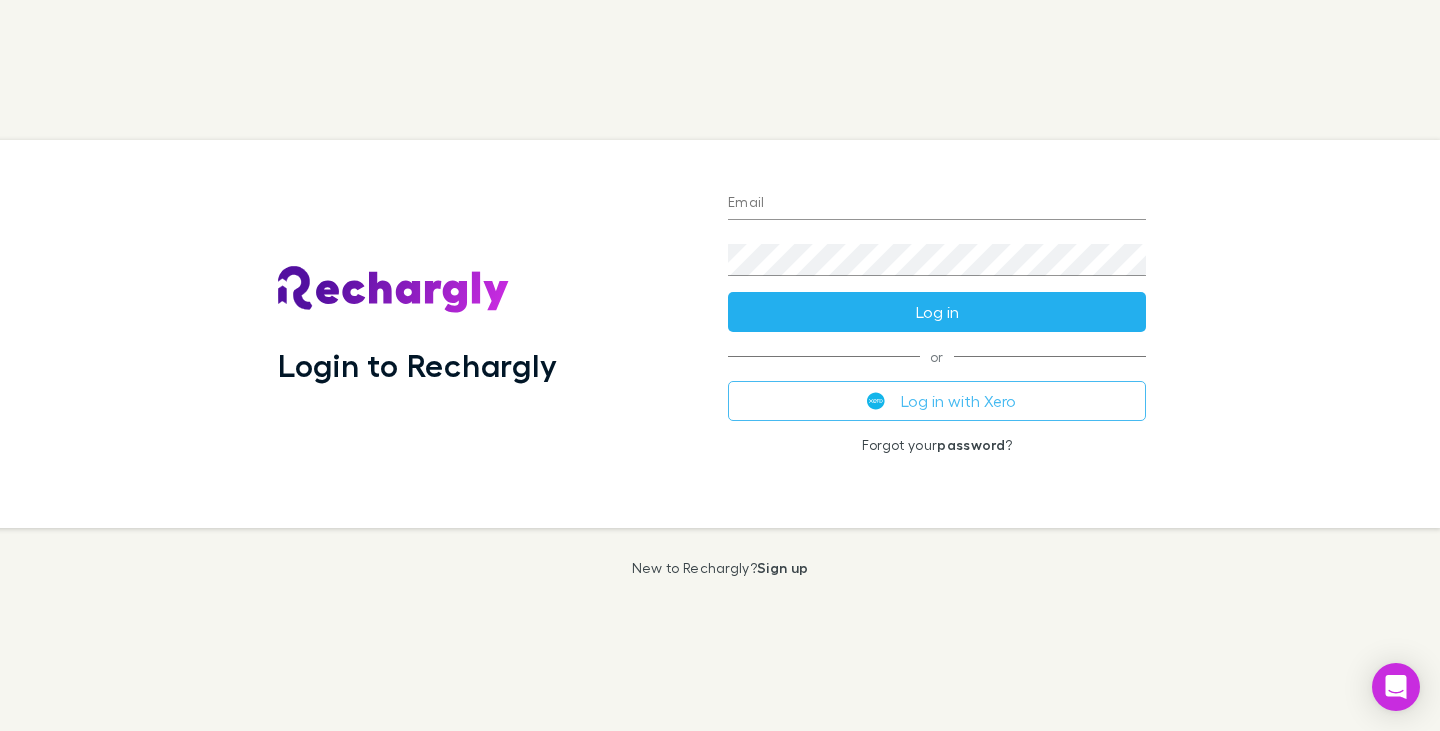 type on "**********" 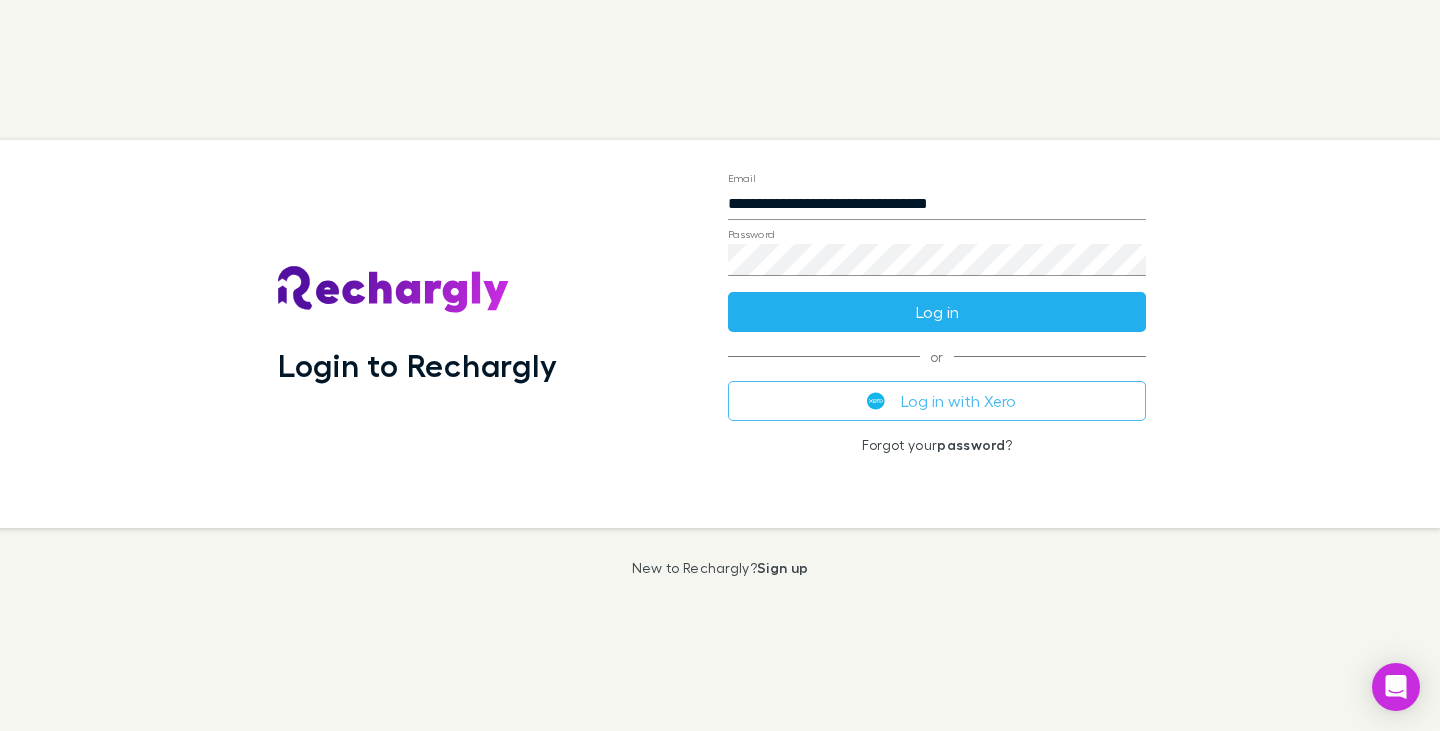 click on "Log in" at bounding box center (937, 312) 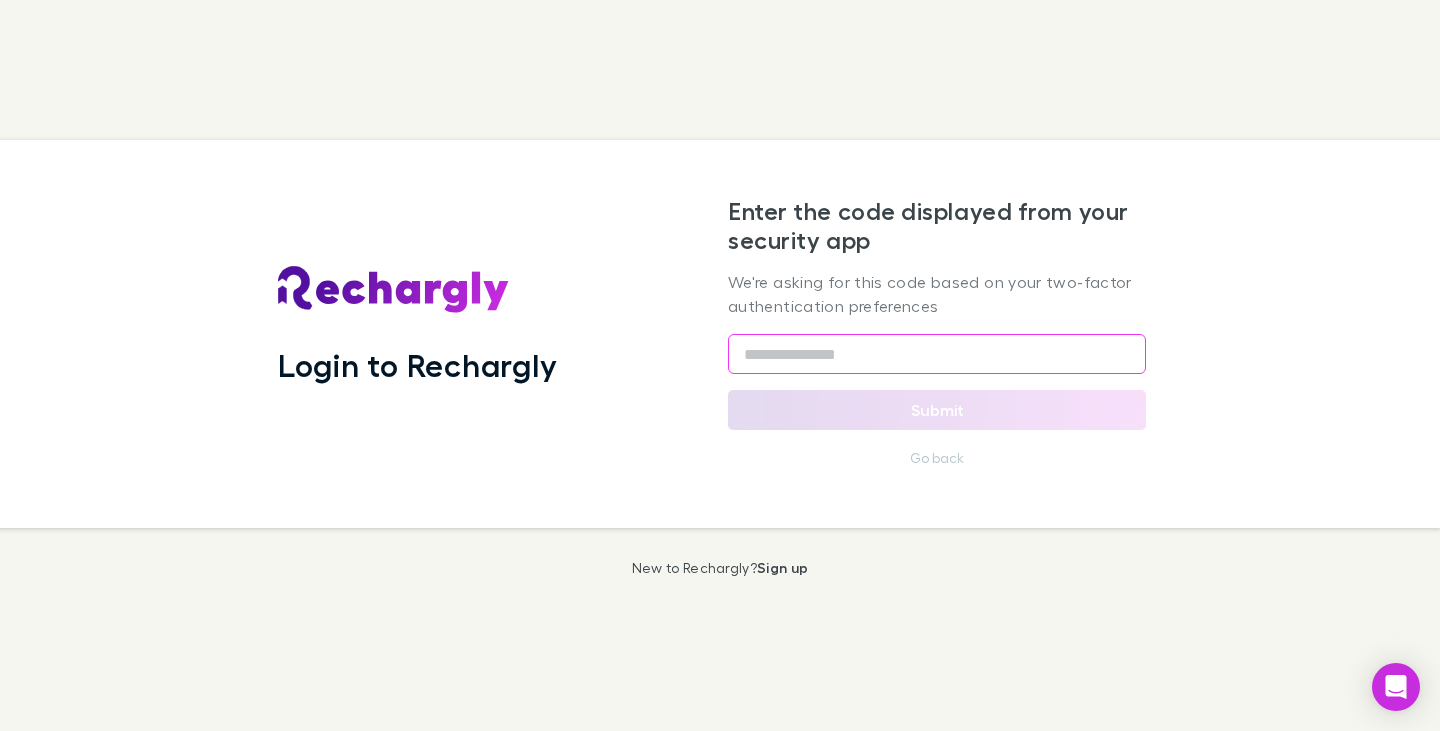click at bounding box center (937, 354) 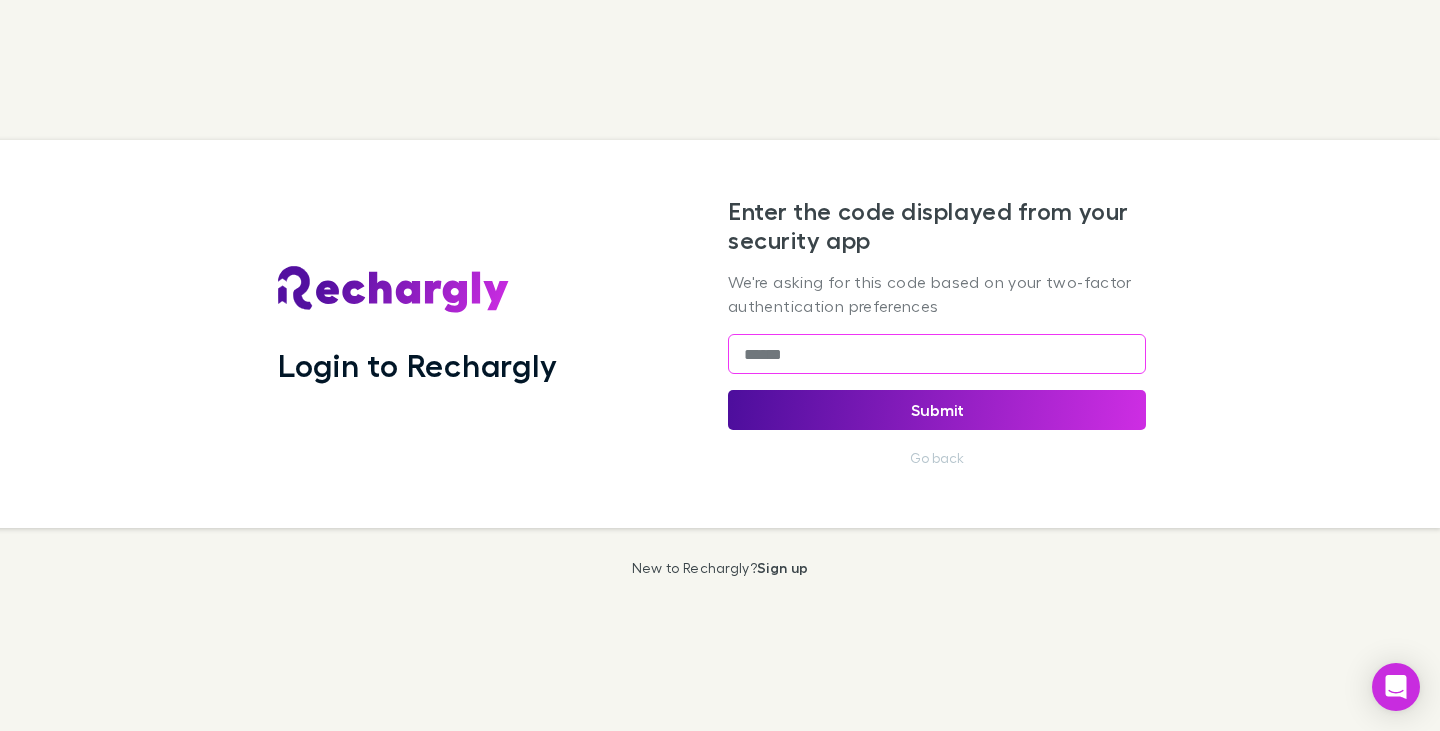 type on "******" 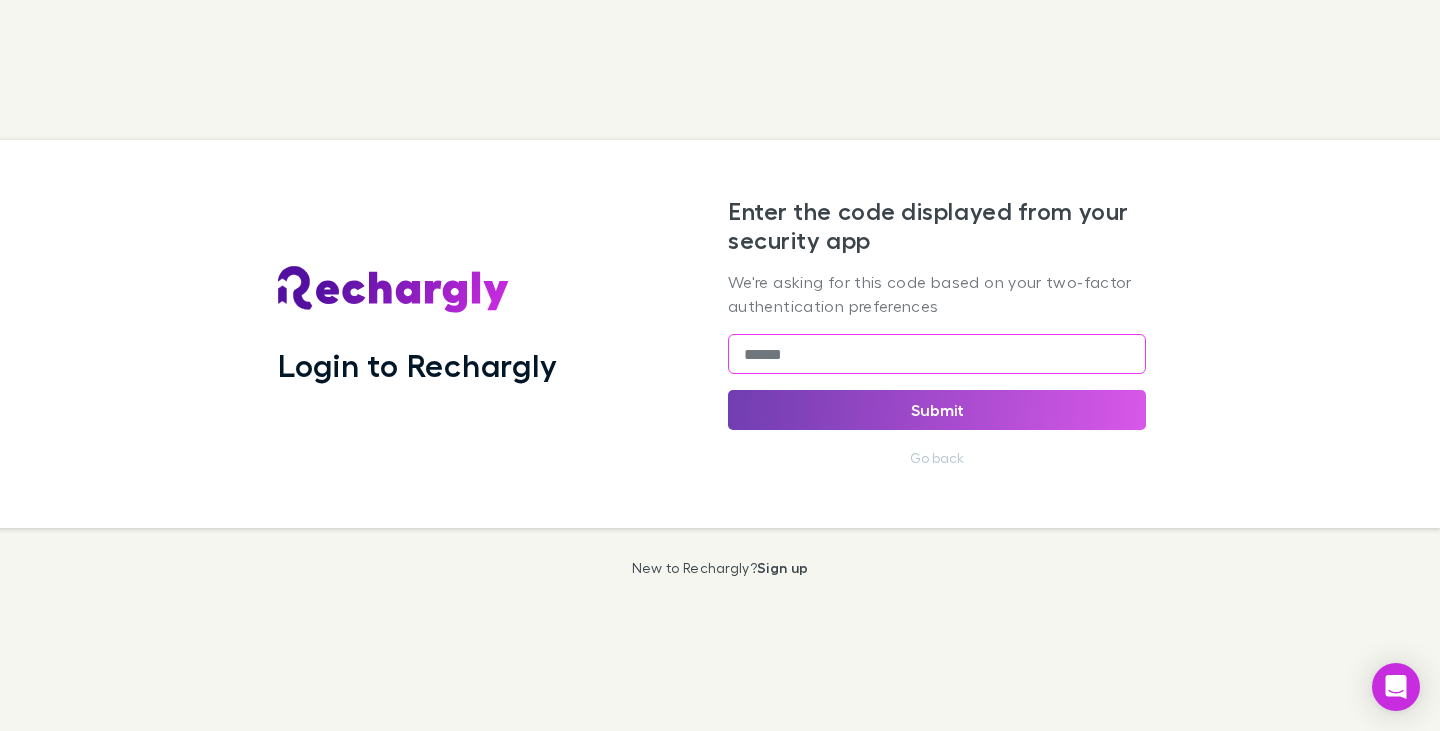 click on "Submit" at bounding box center (937, 410) 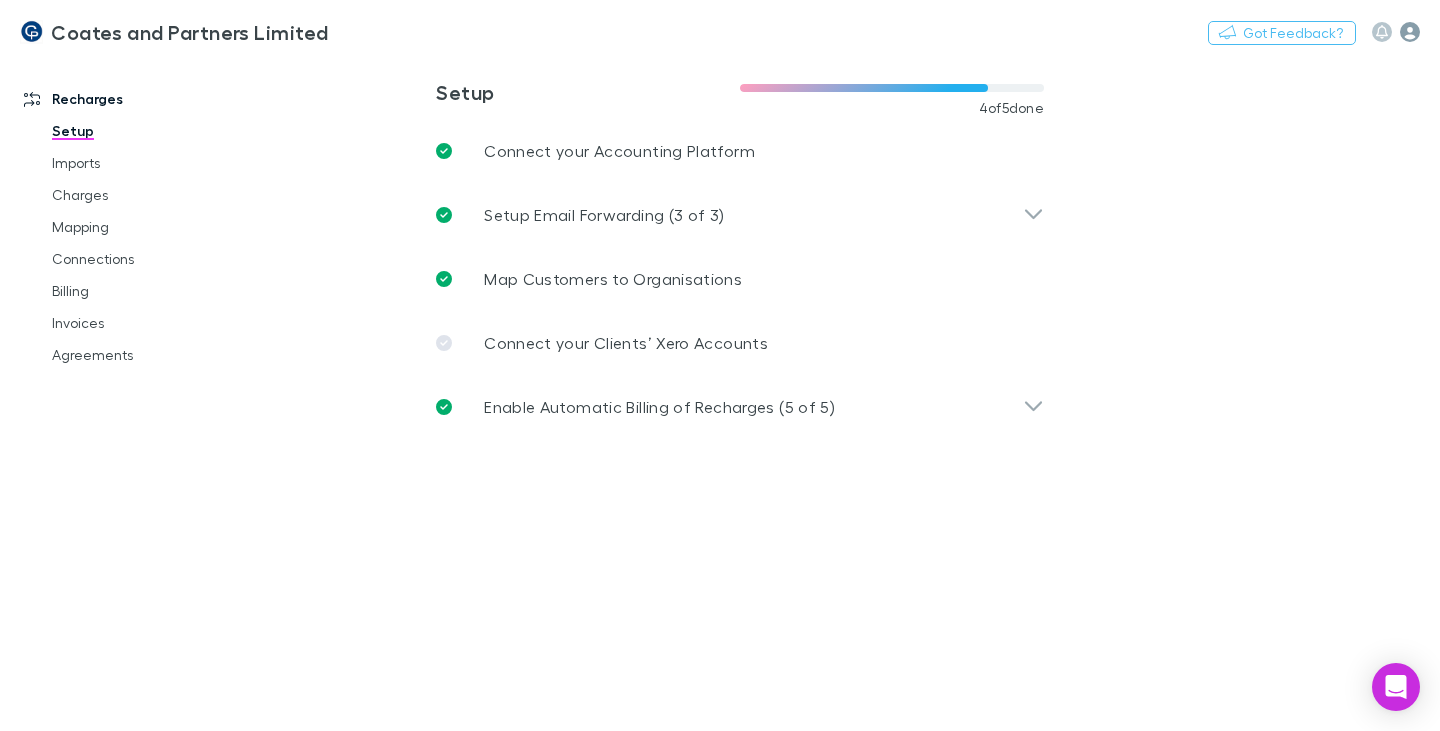 click at bounding box center (1410, 32) 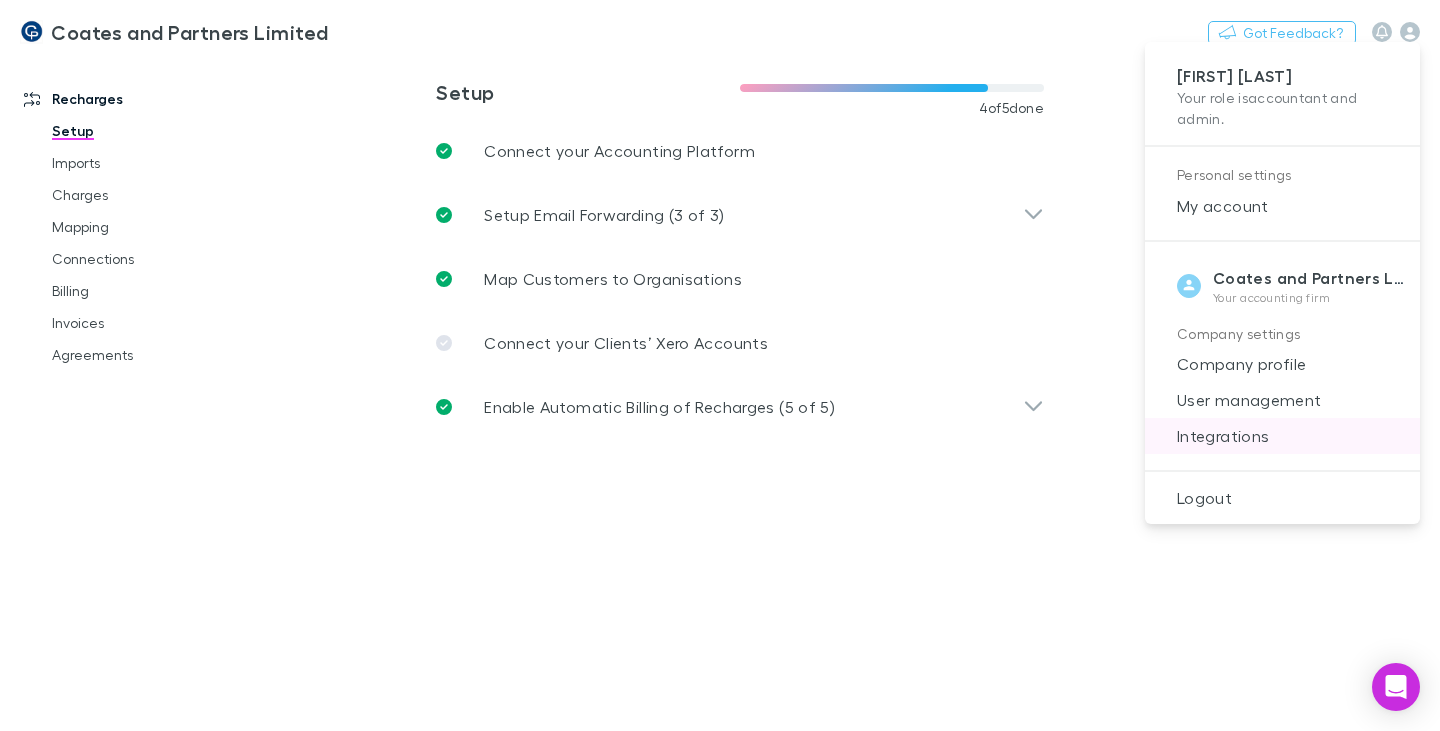 click on "Integrations" at bounding box center (1282, 206) 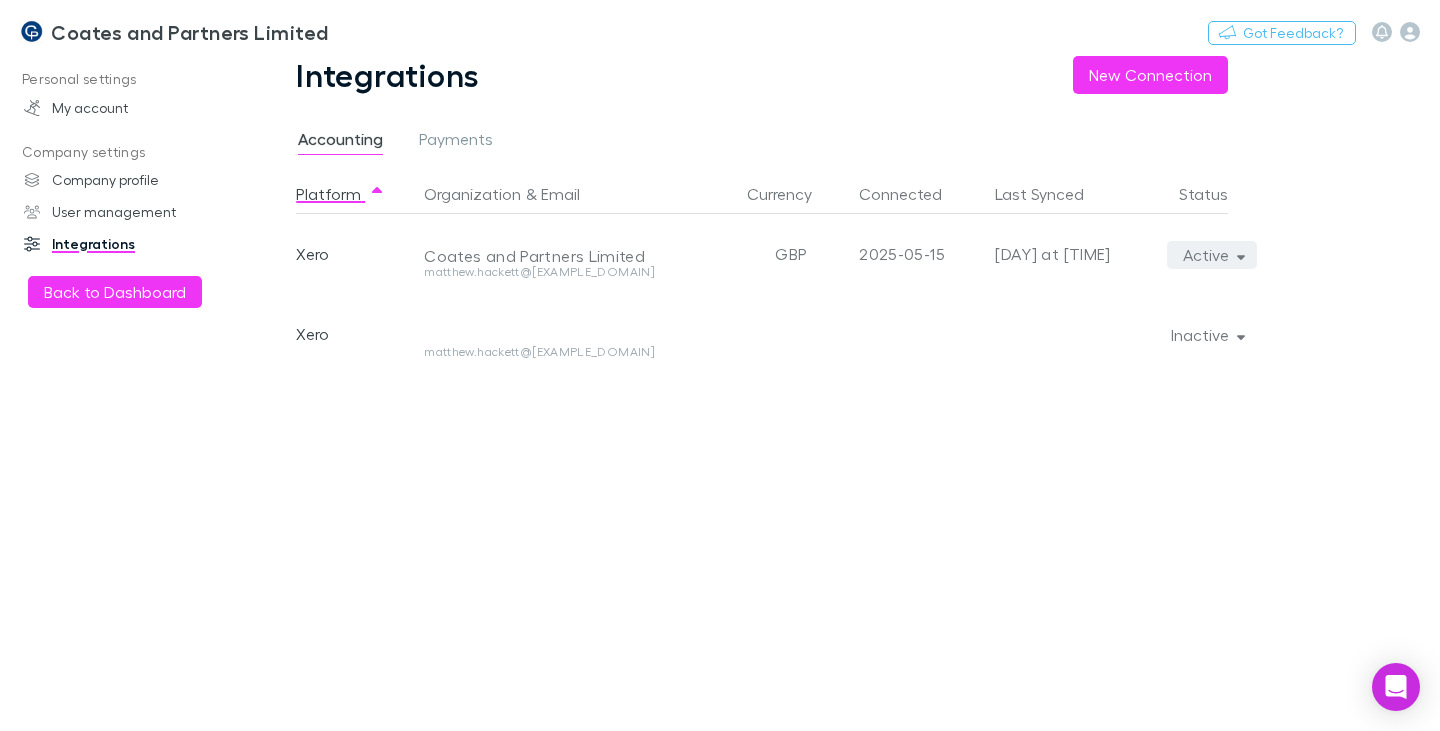 click at bounding box center (1241, 257) 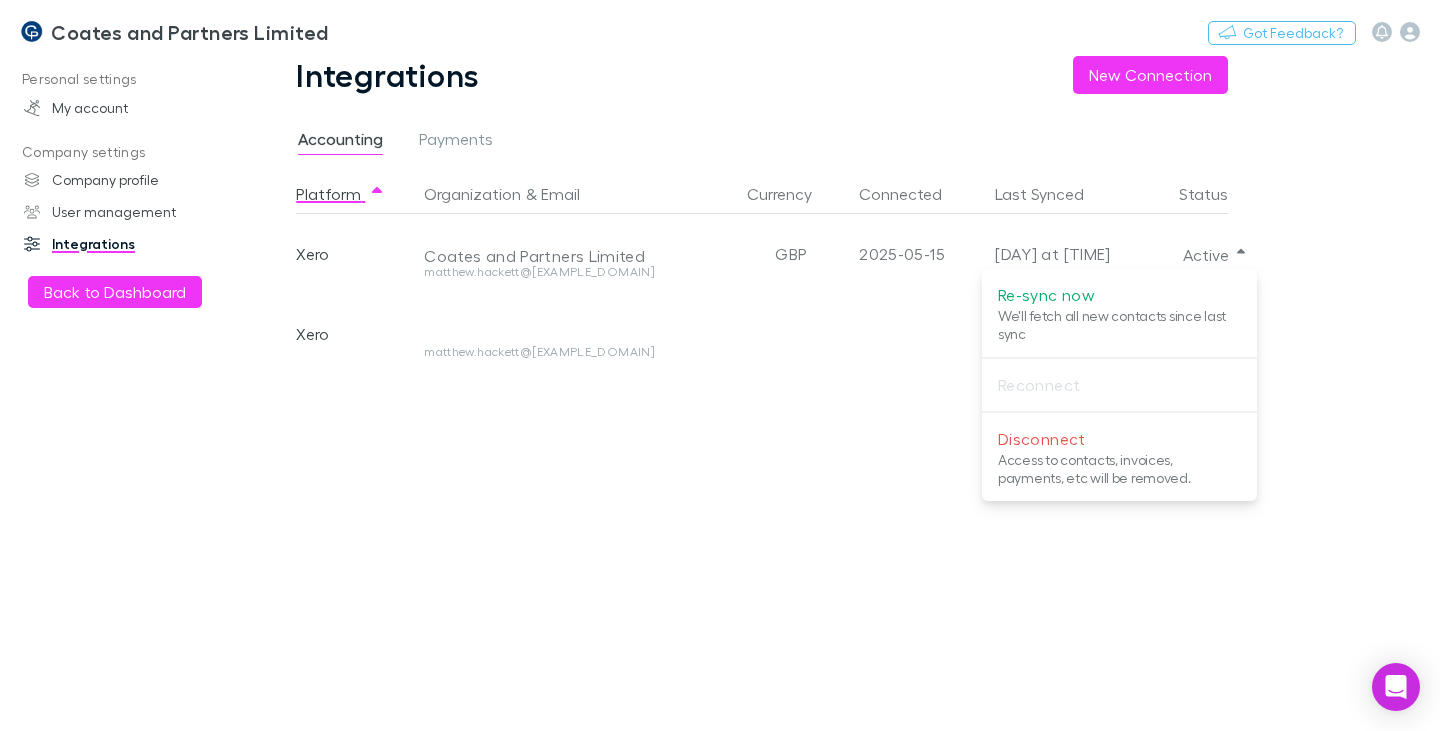 click at bounding box center (720, 365) 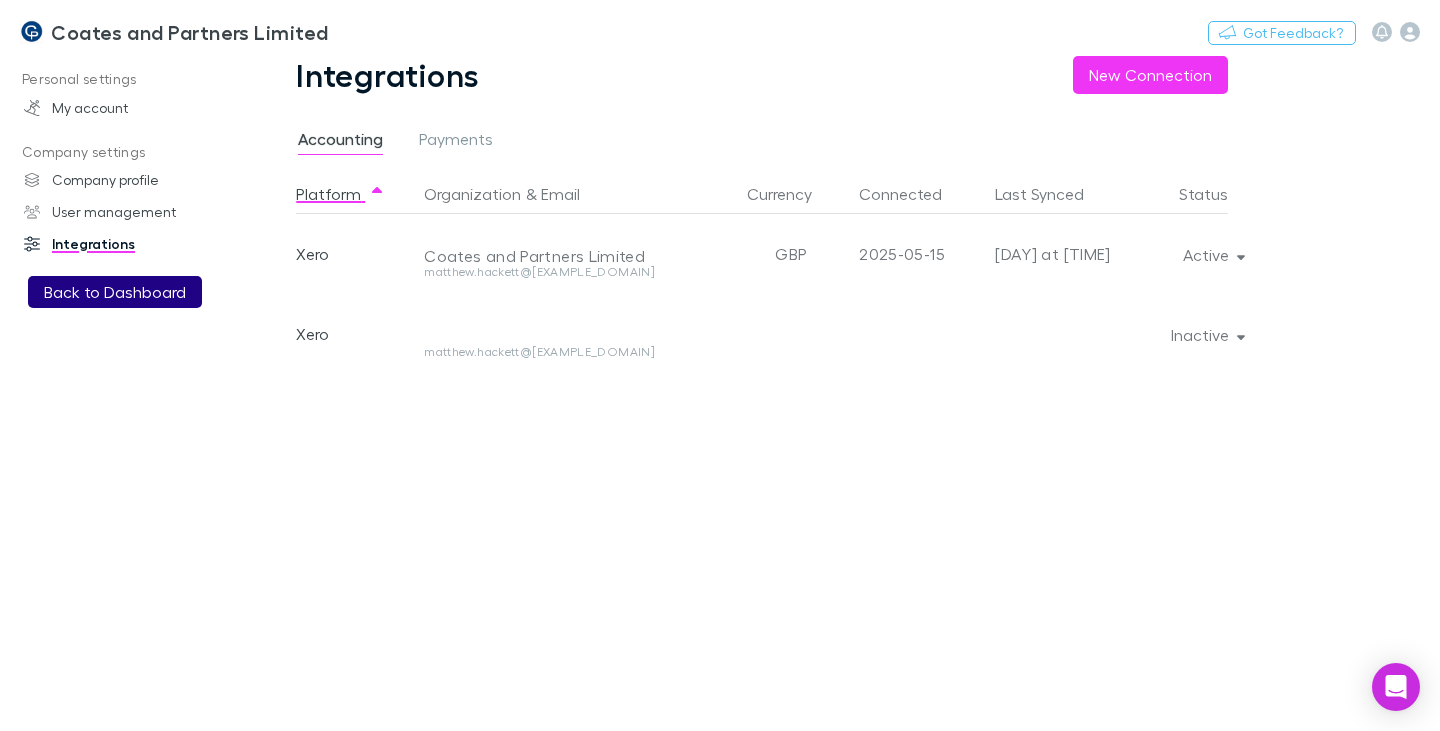 click on "Back to Dashboard" at bounding box center (115, 292) 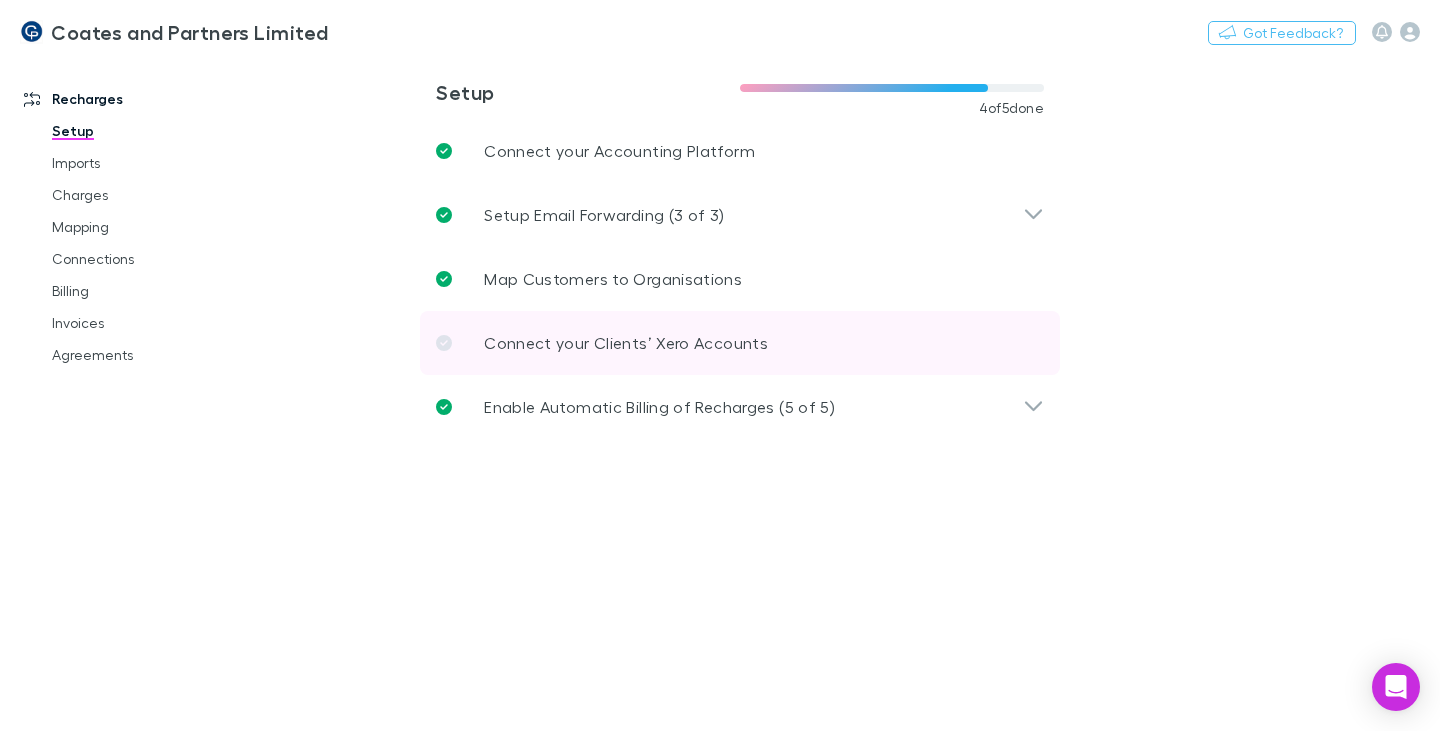 click at bounding box center (444, 343) 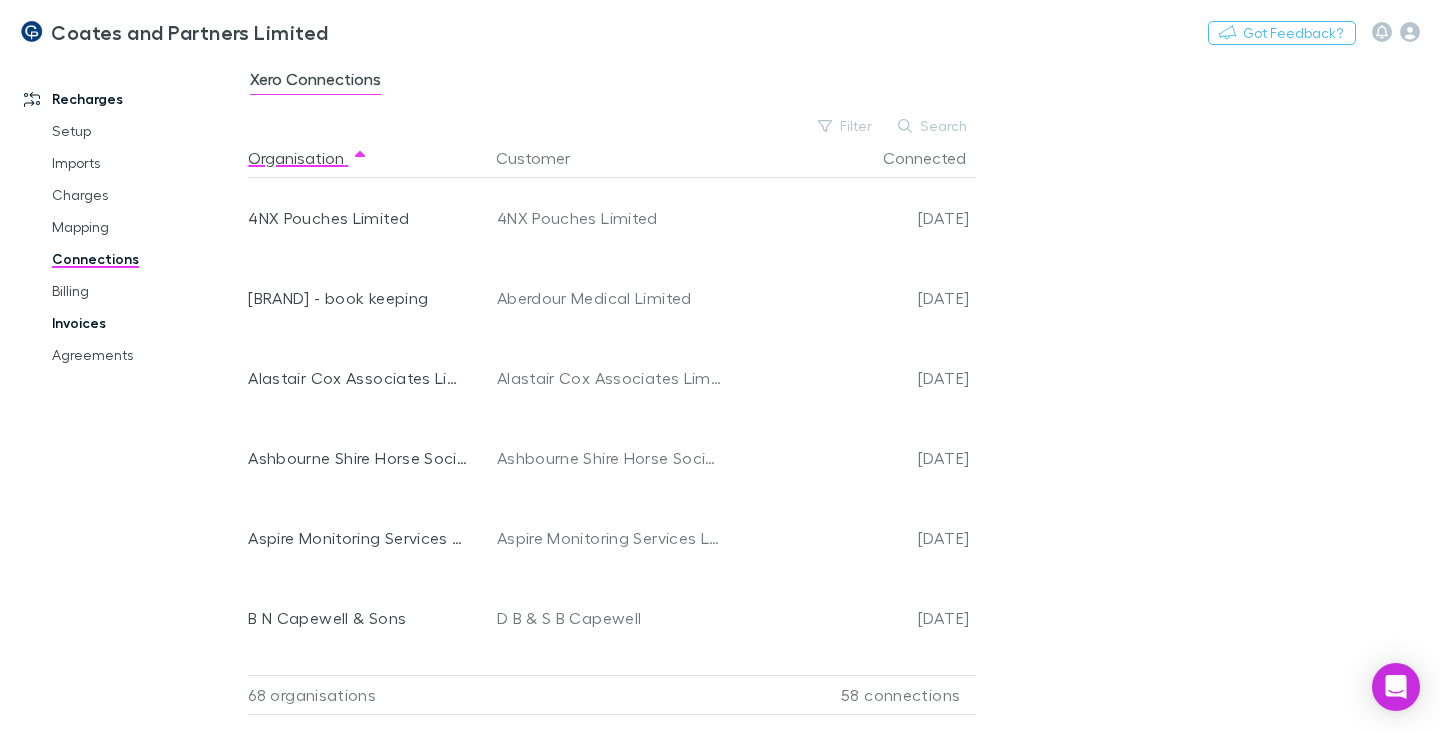 click on "Invoices" at bounding box center [145, 323] 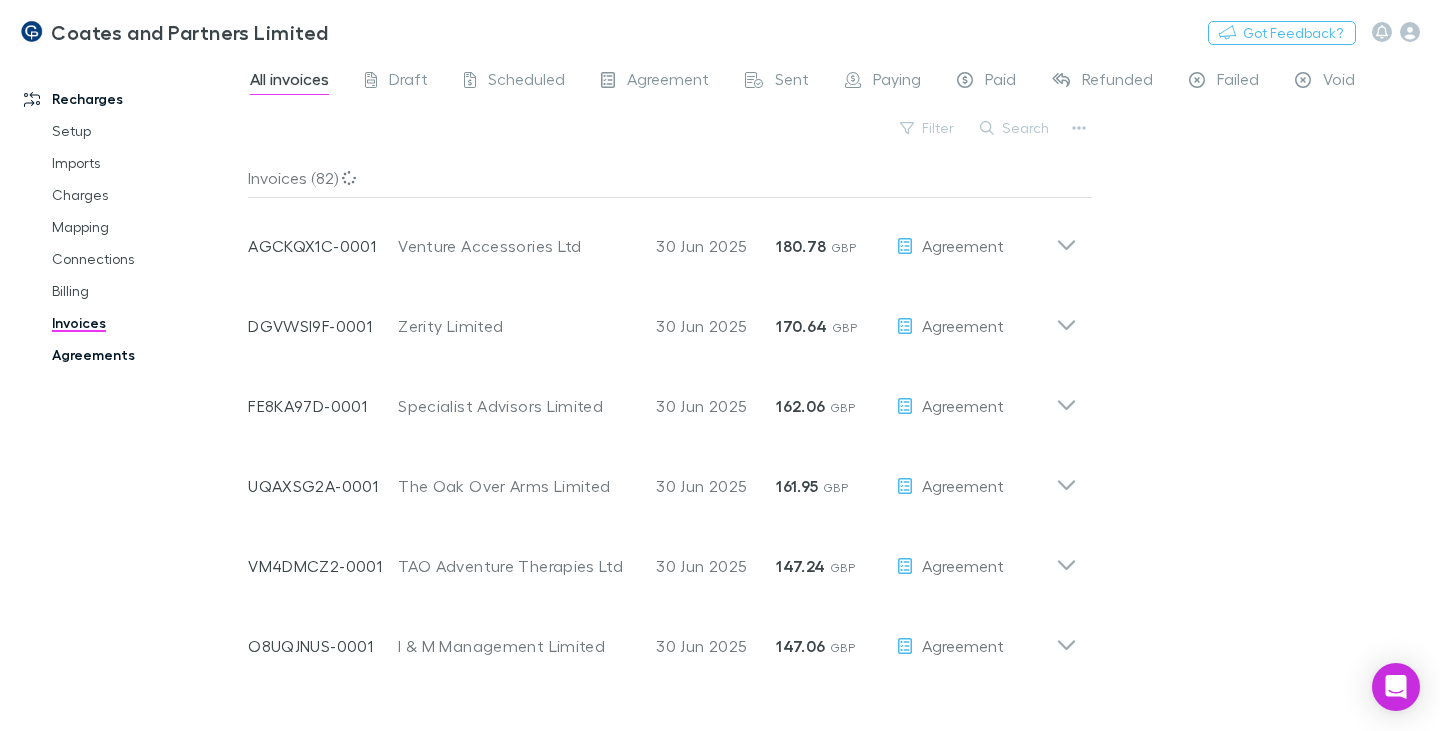 click on "Agreements" at bounding box center (145, 355) 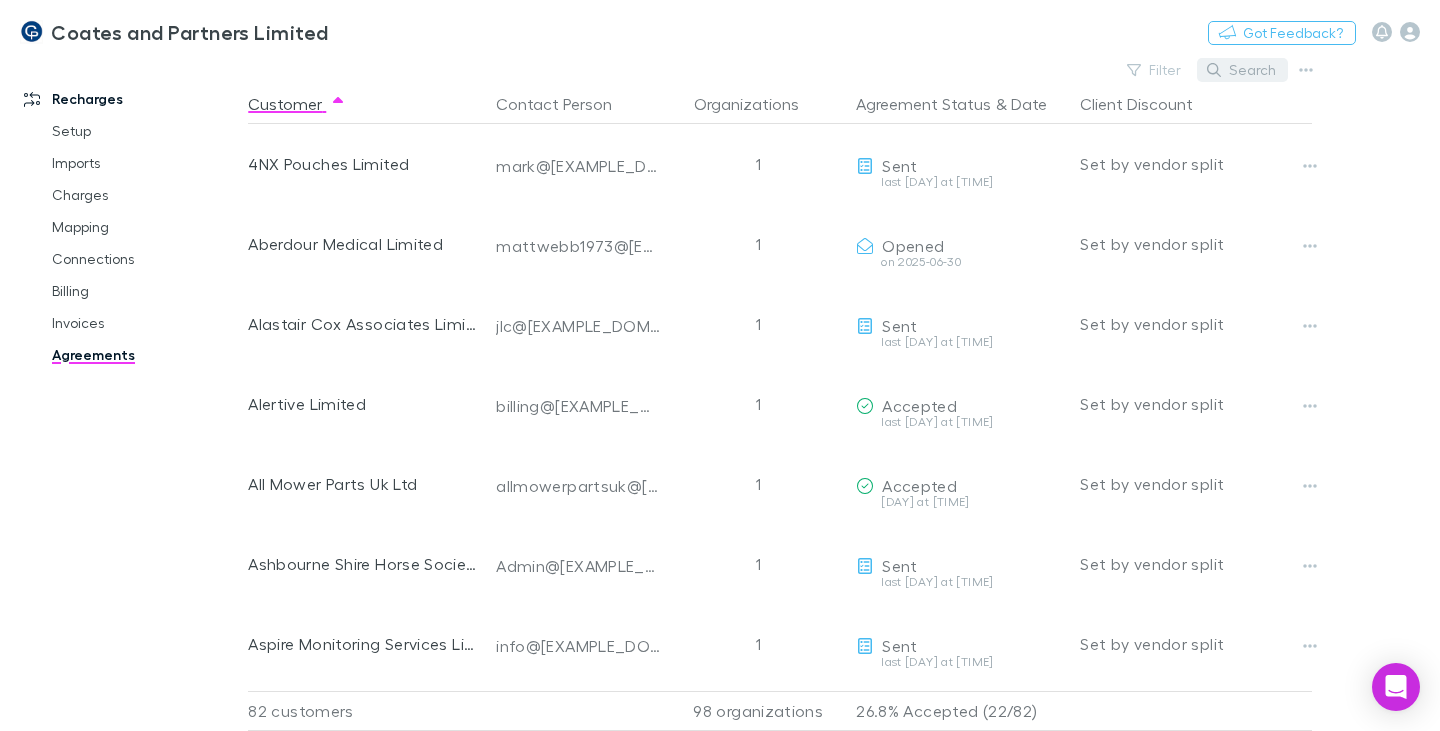 click on "Search" at bounding box center (1242, 70) 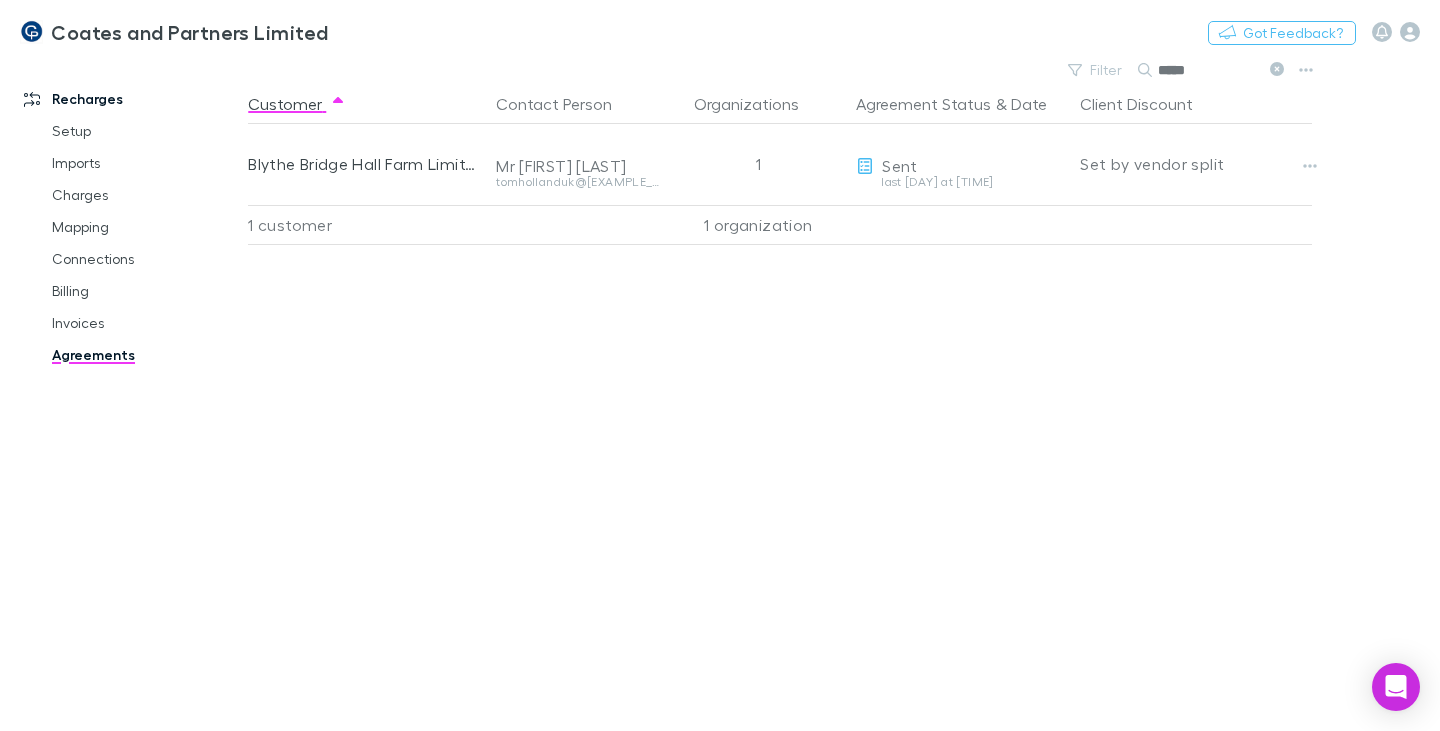 type on "*****" 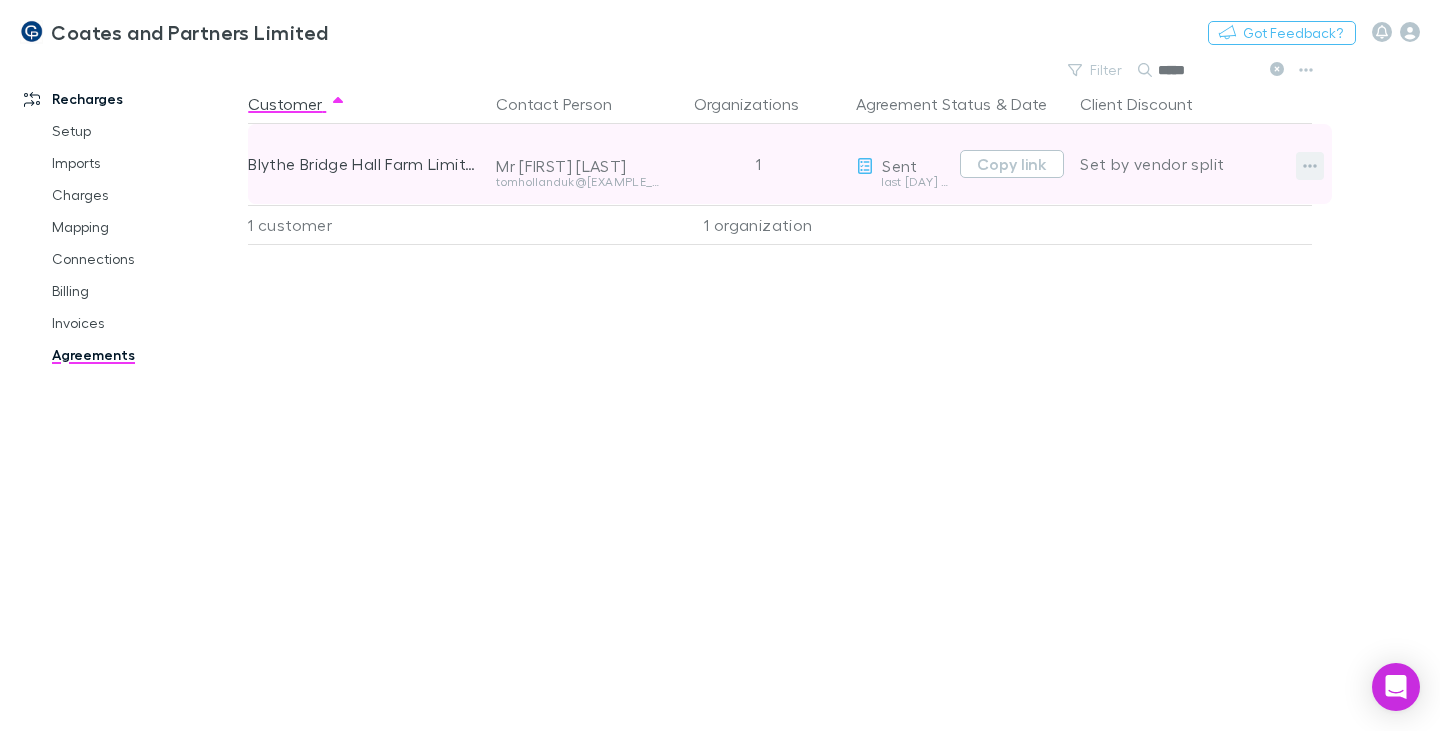 click at bounding box center [1310, 166] 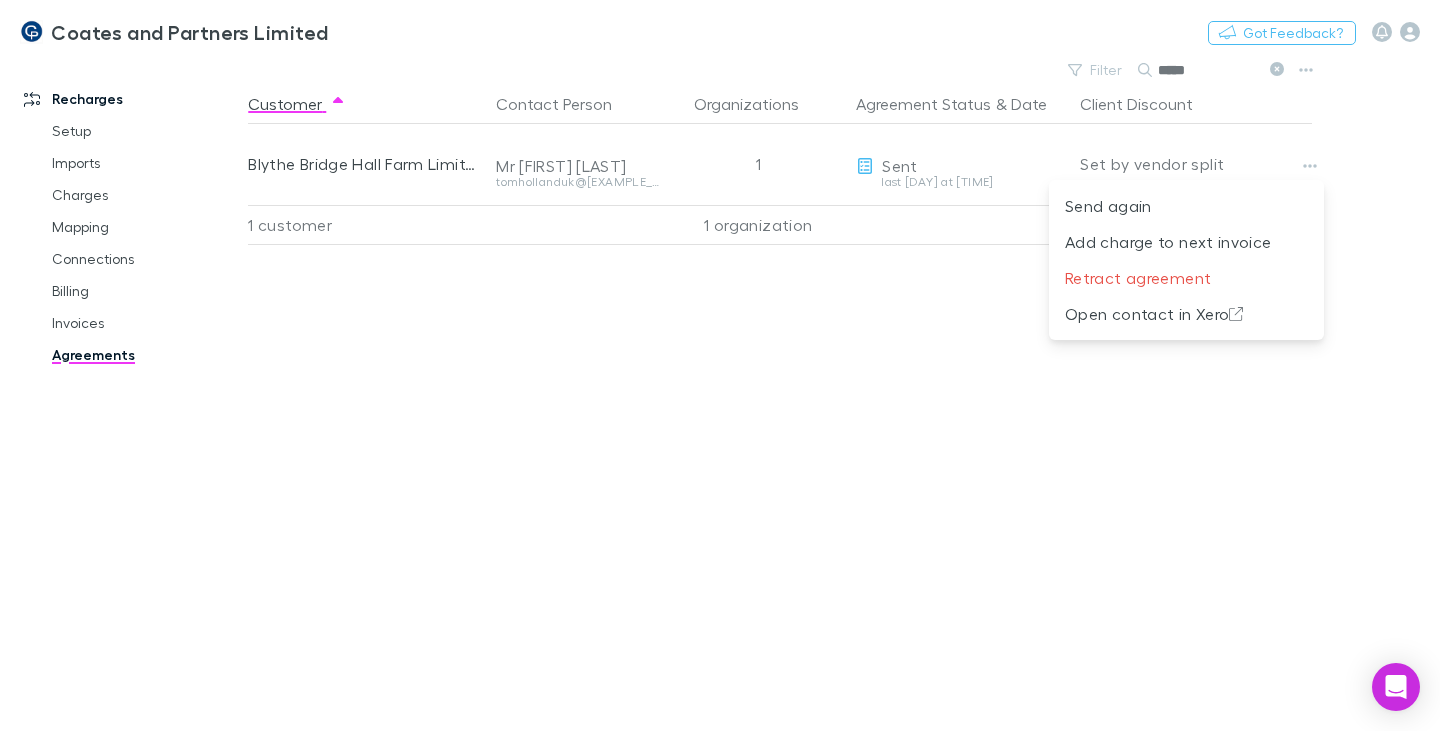 click at bounding box center (720, 365) 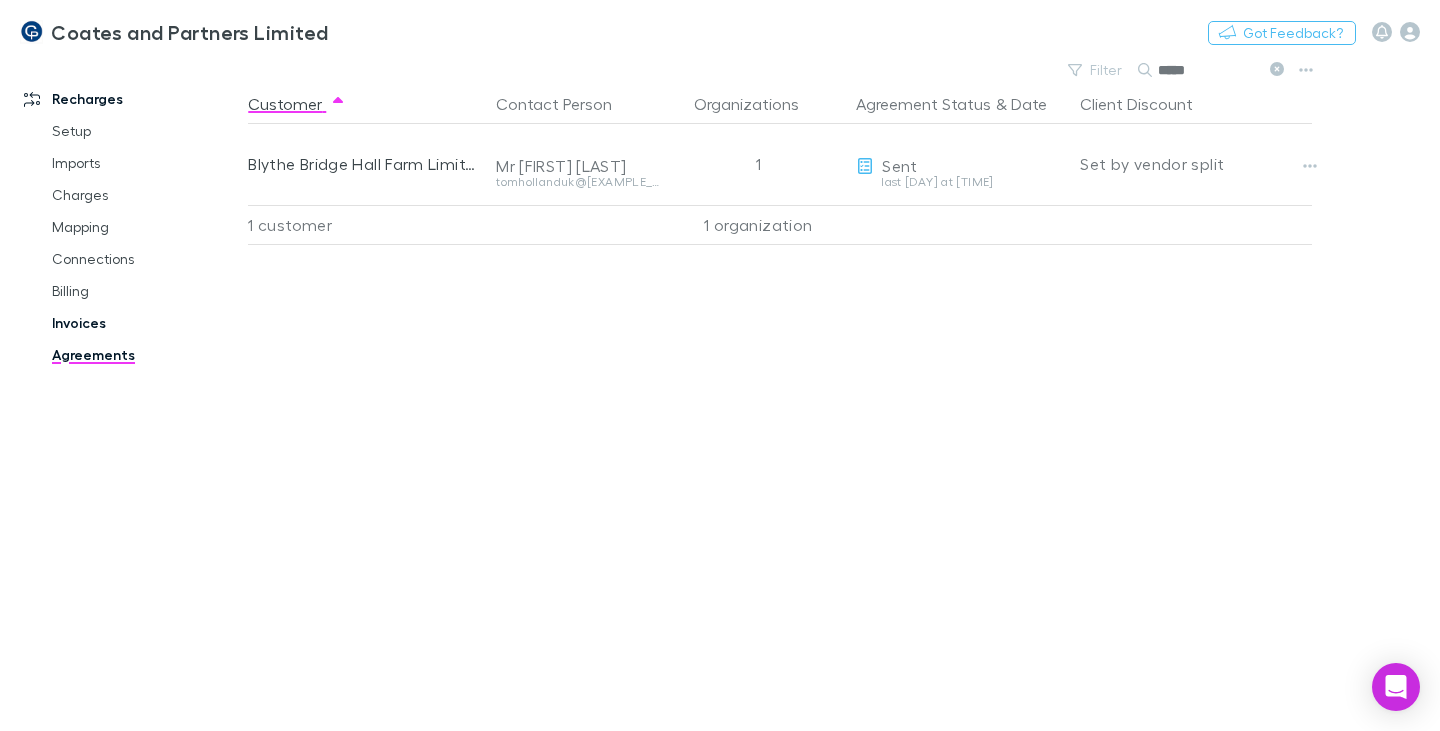 click on "Invoices" at bounding box center (145, 323) 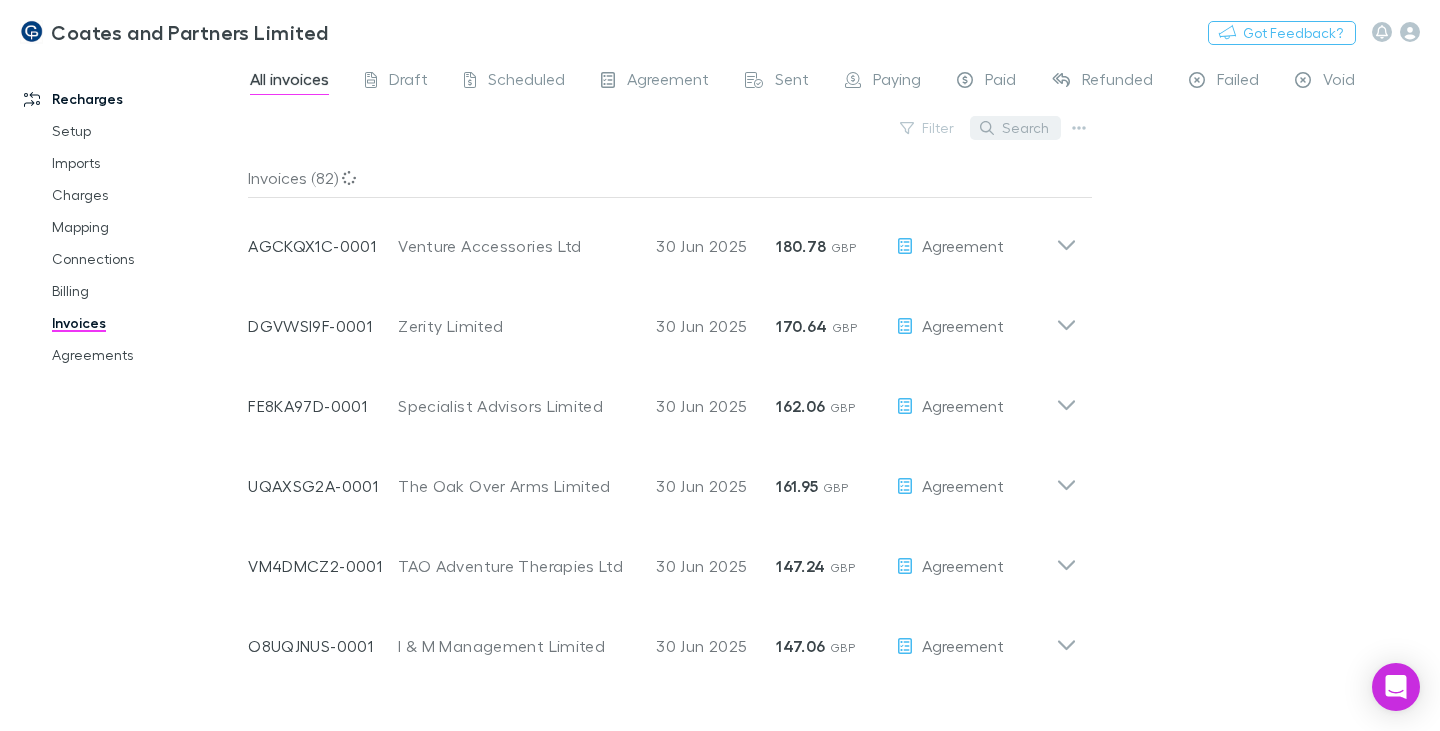 click on "Search" at bounding box center [1015, 128] 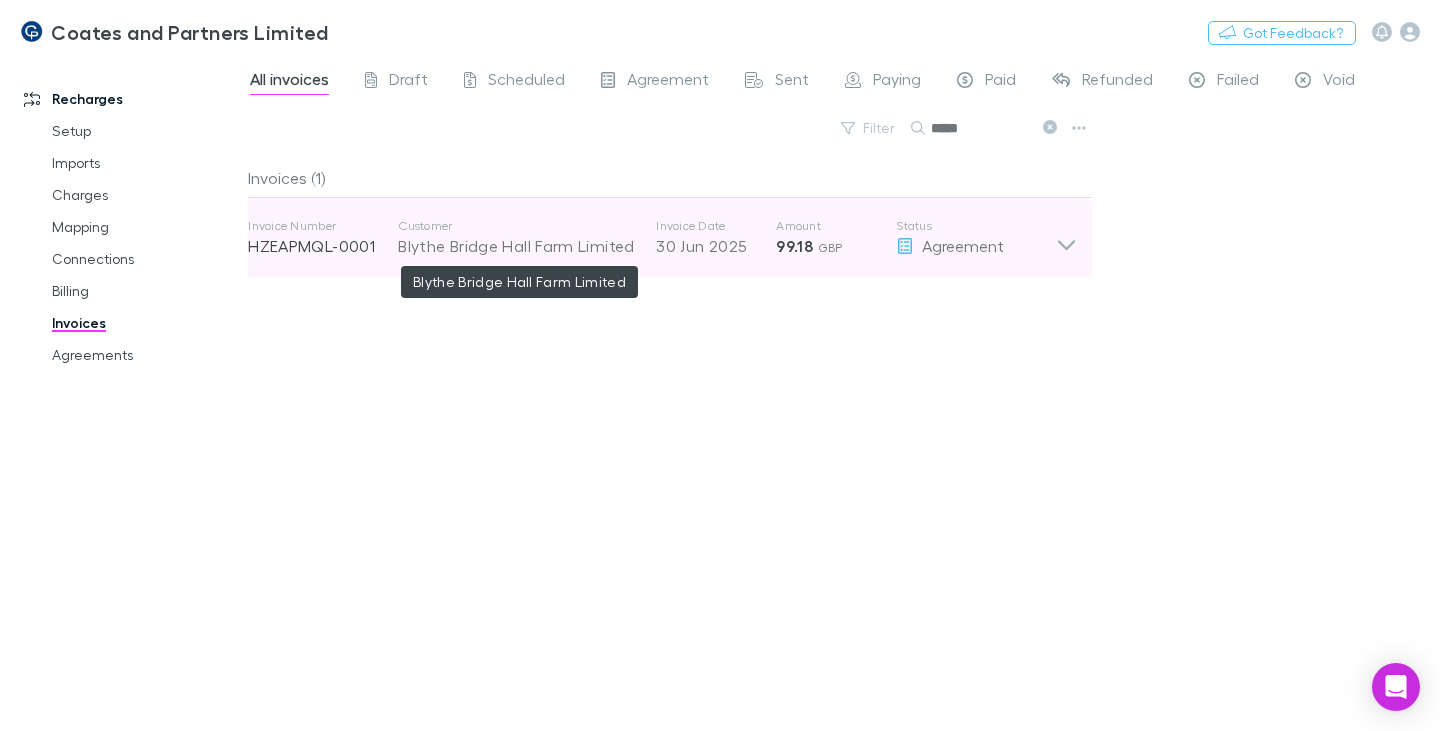 type on "*****" 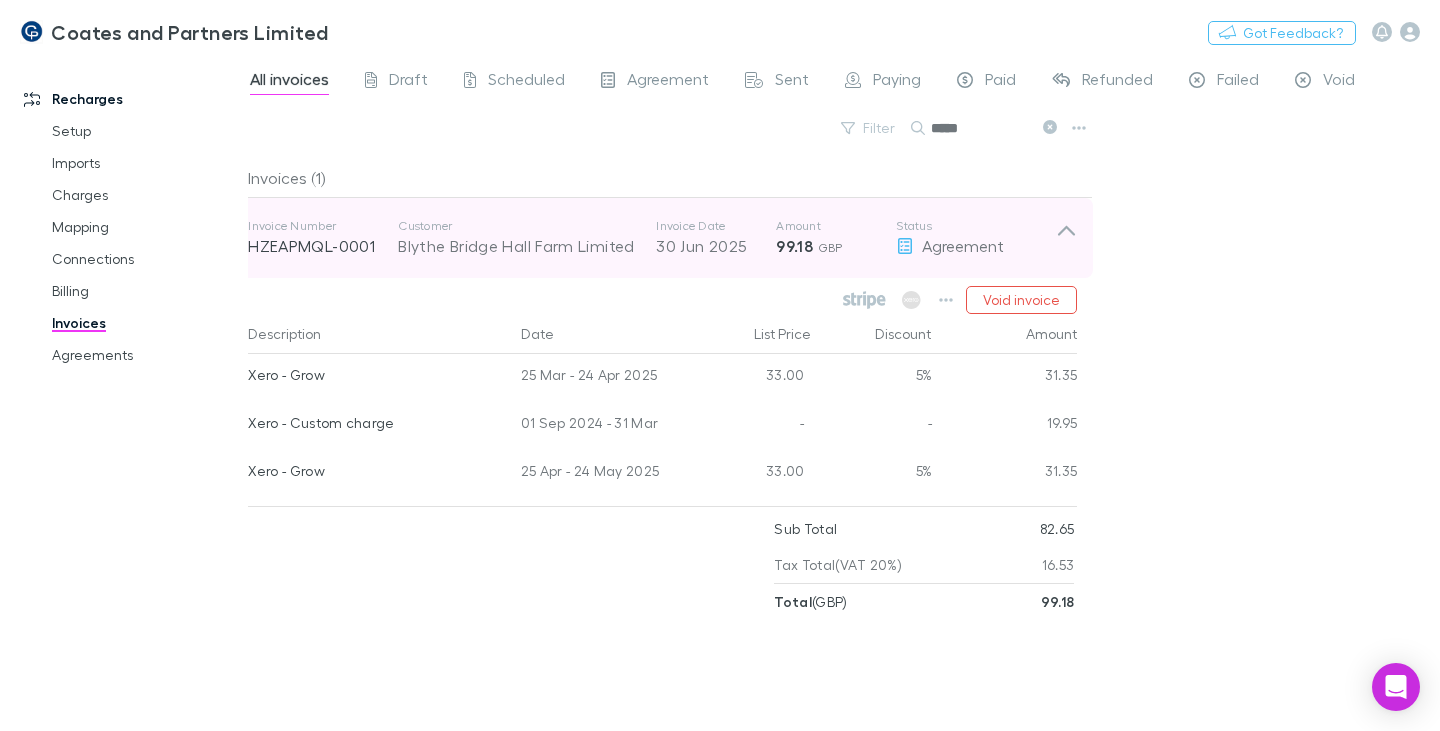 click at bounding box center (1066, 238) 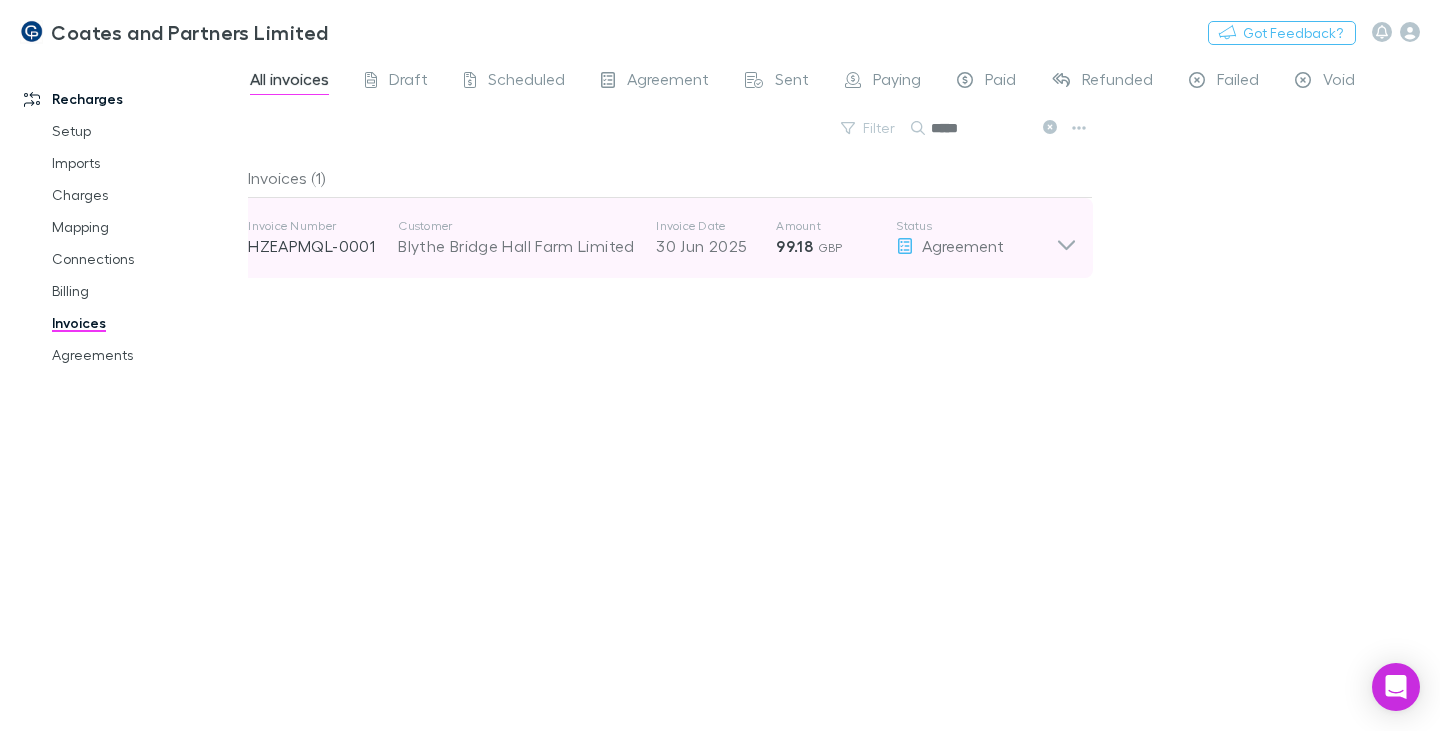 click at bounding box center (1066, 245) 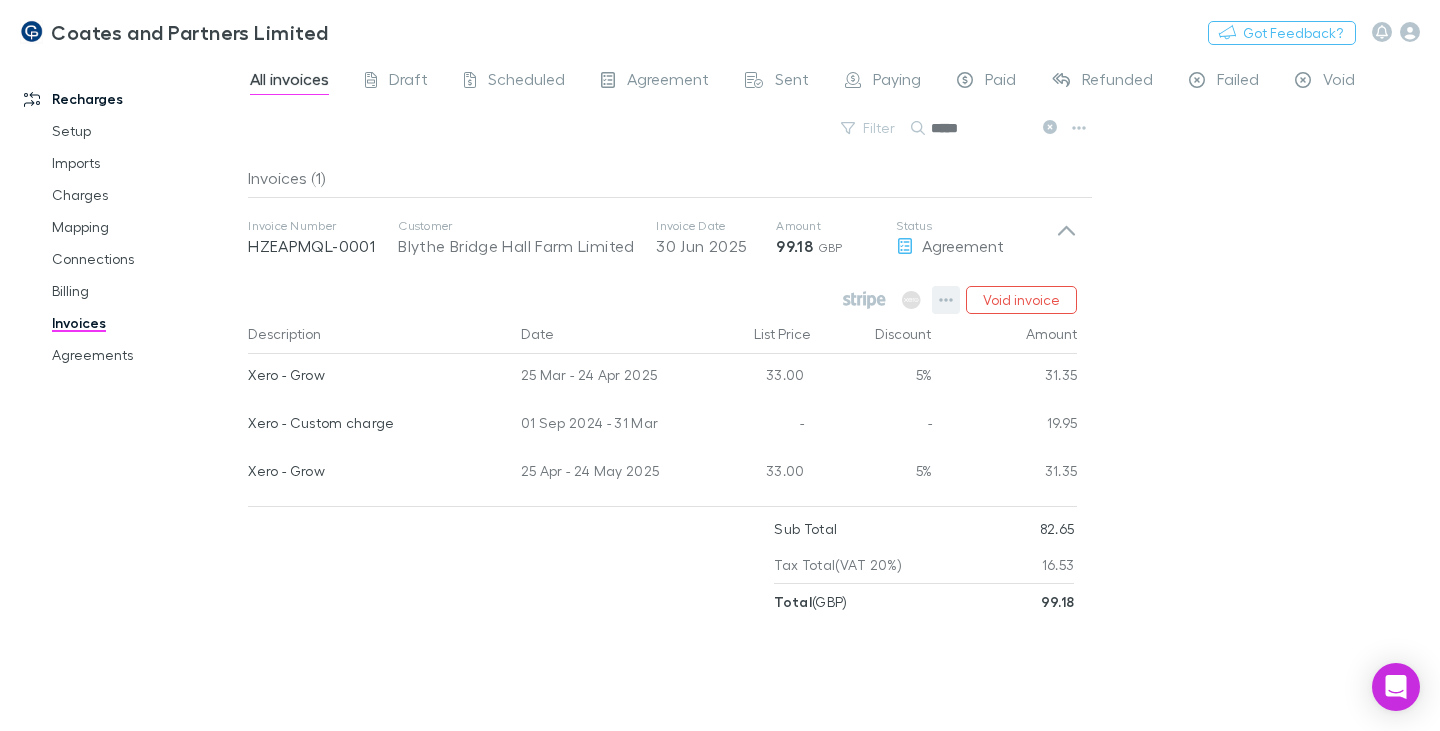 click at bounding box center (946, 300) 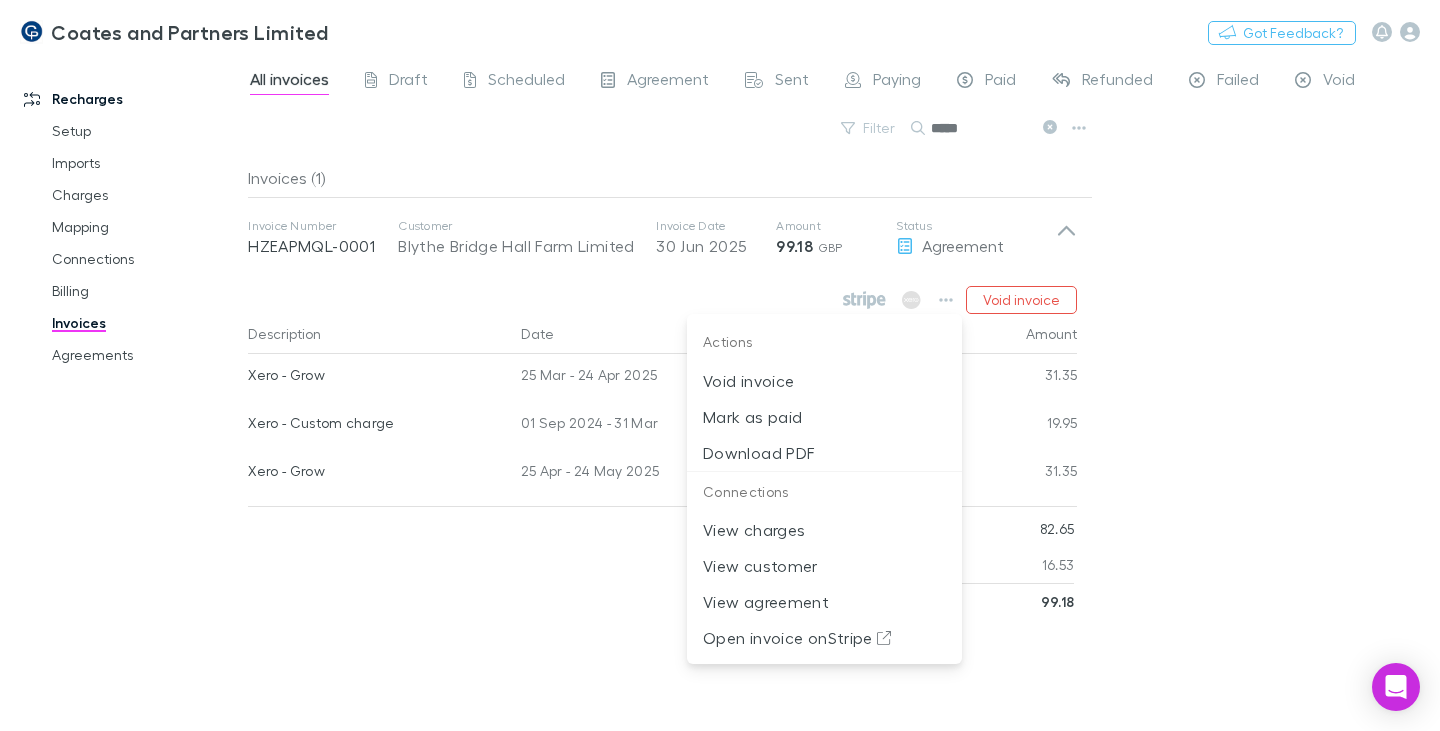 click at bounding box center [720, 365] 